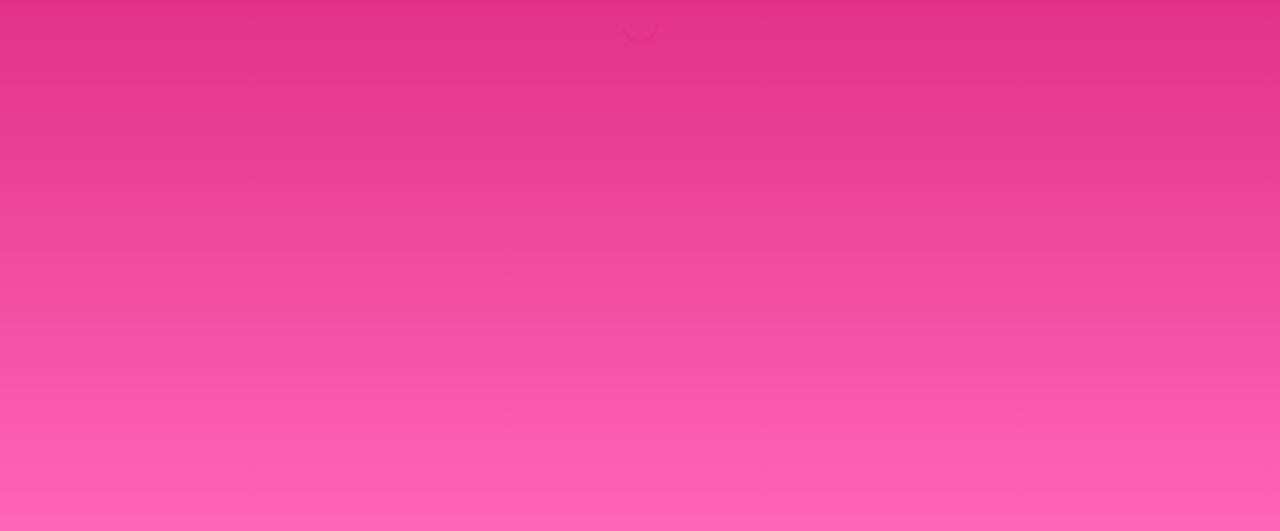 scroll, scrollTop: 0, scrollLeft: 0, axis: both 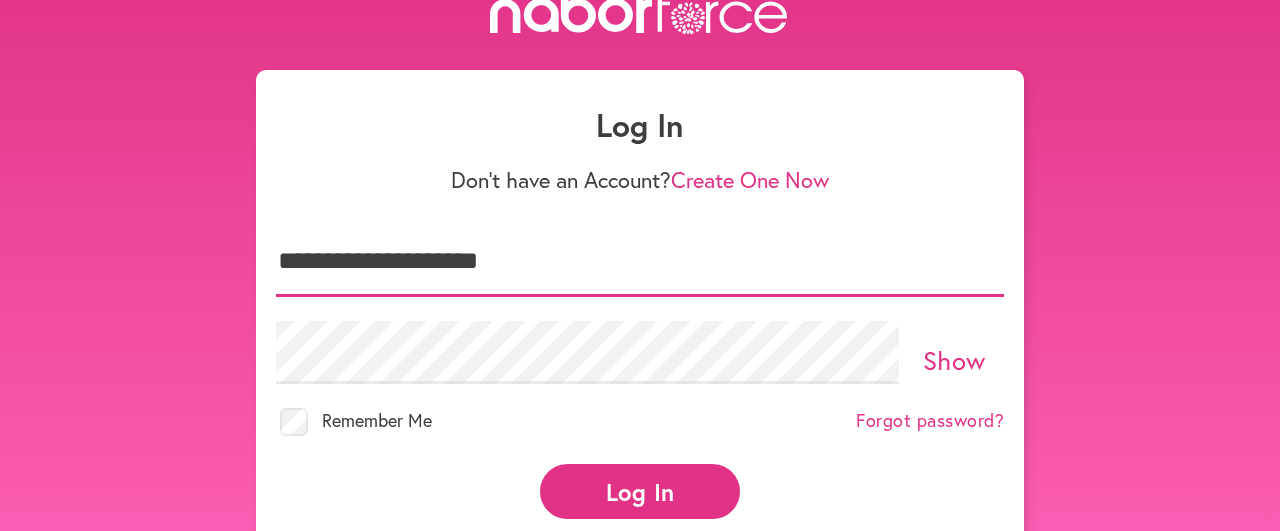 drag, startPoint x: 481, startPoint y: 253, endPoint x: 256, endPoint y: 290, distance: 228.02193 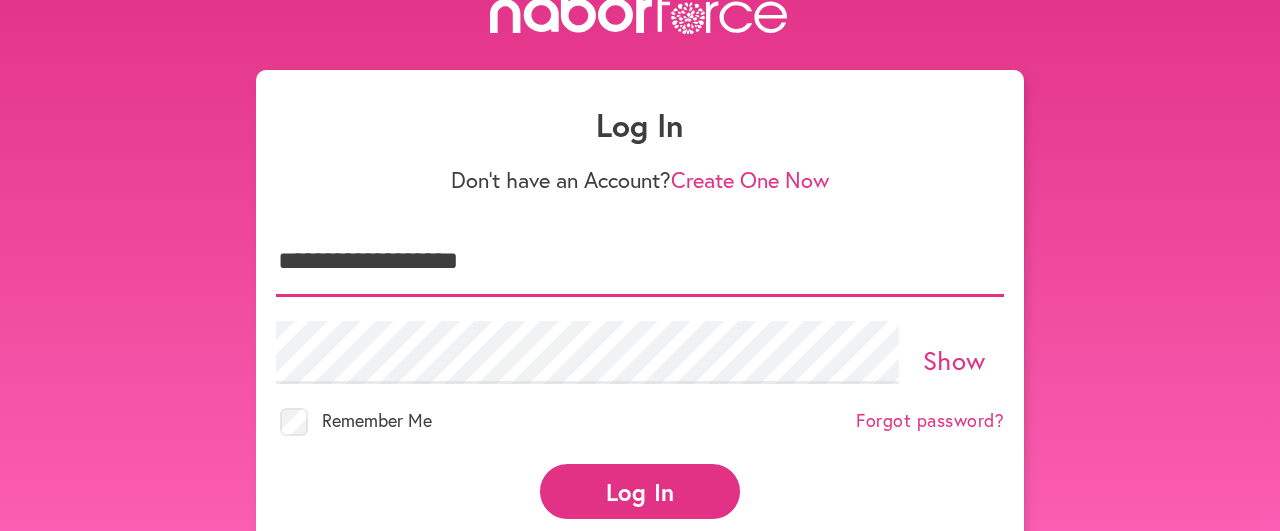 type on "**********" 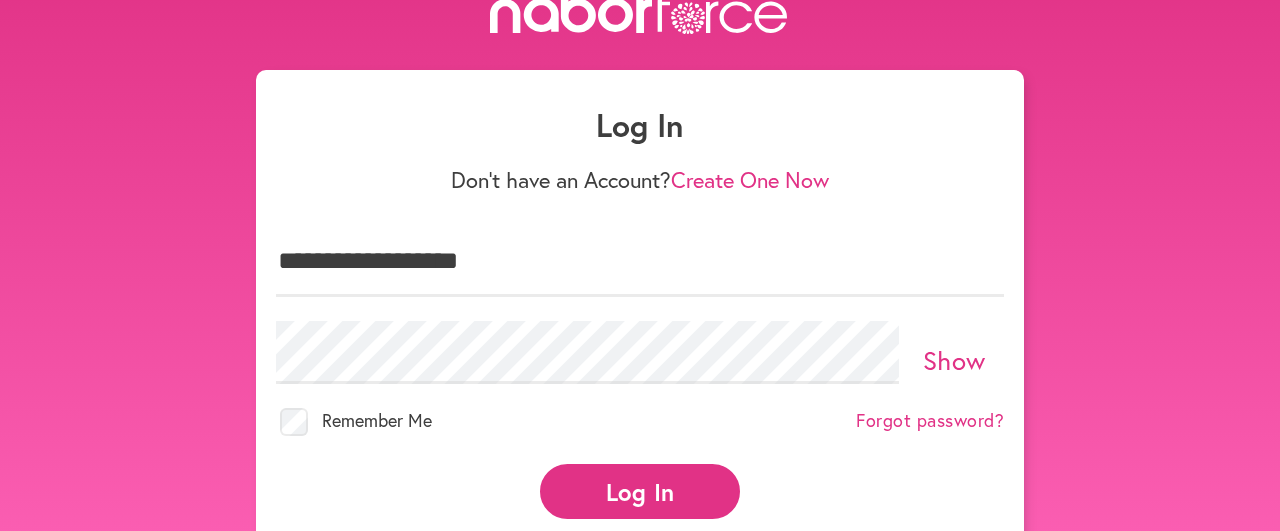 click on "Show" at bounding box center (954, 360) 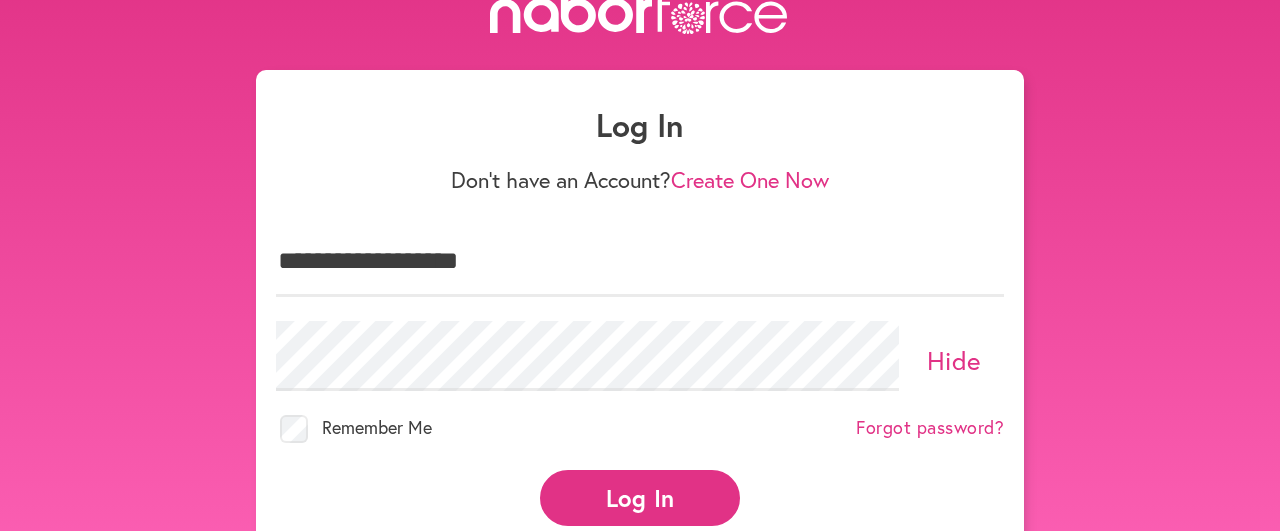 click on "Log In" at bounding box center [640, 497] 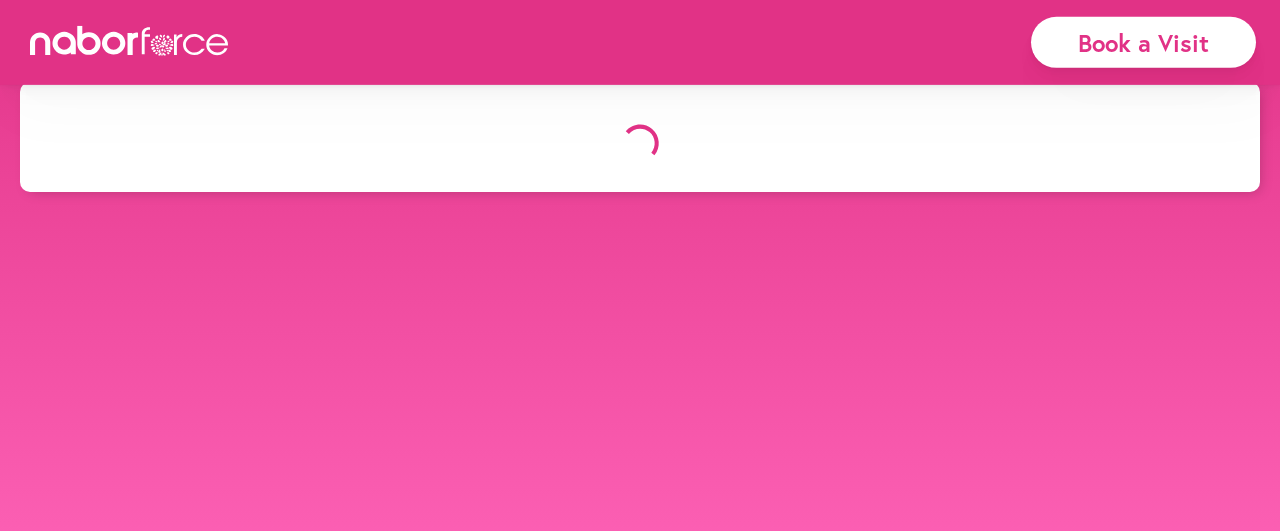 scroll, scrollTop: 0, scrollLeft: 0, axis: both 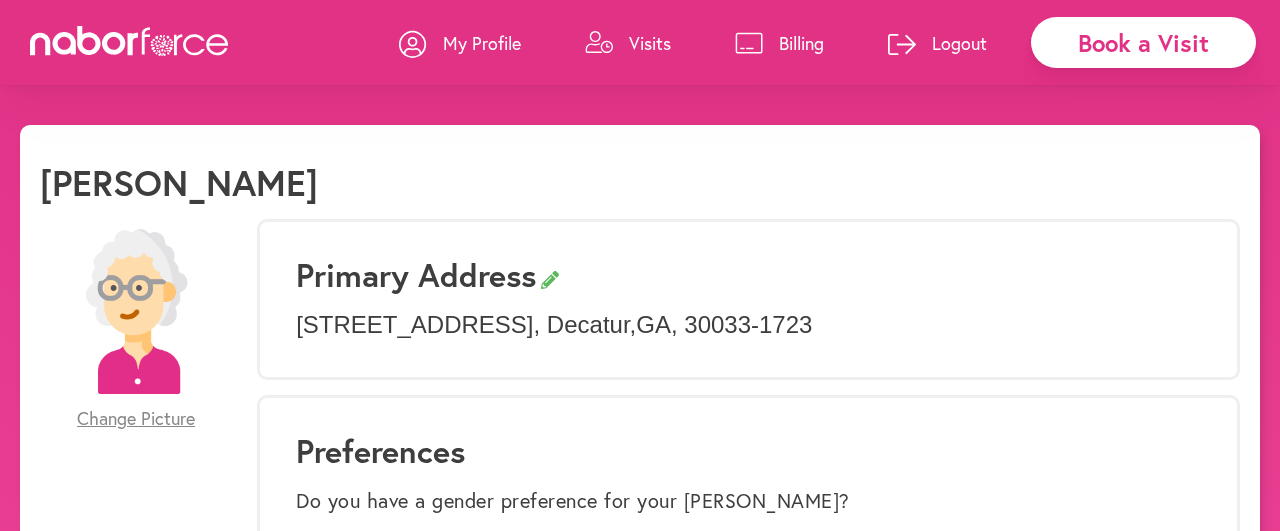 click on "Visits" at bounding box center (650, 43) 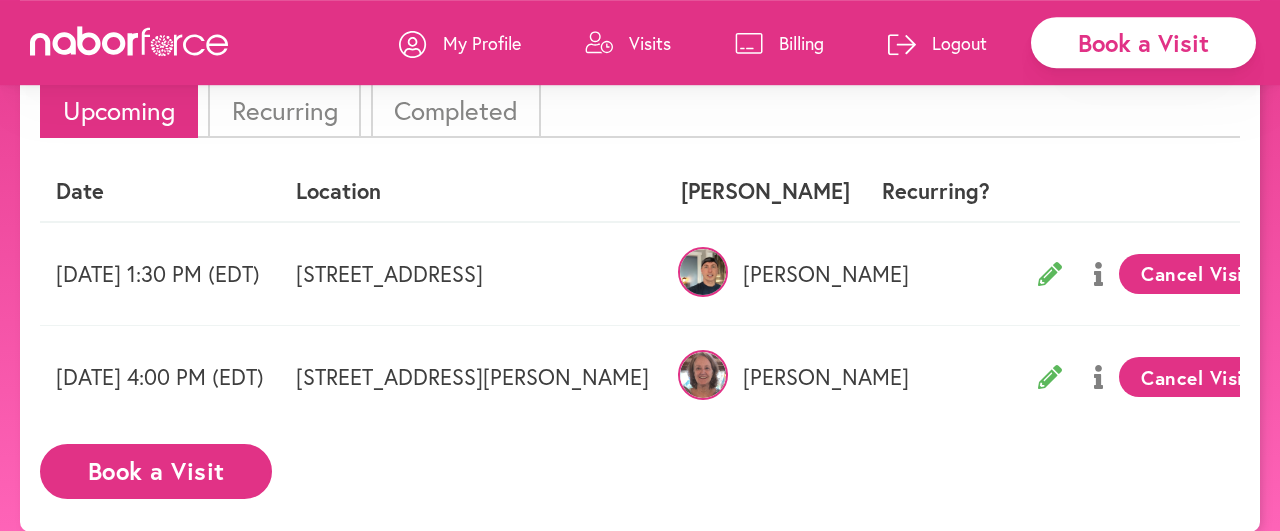 scroll, scrollTop: 129, scrollLeft: 0, axis: vertical 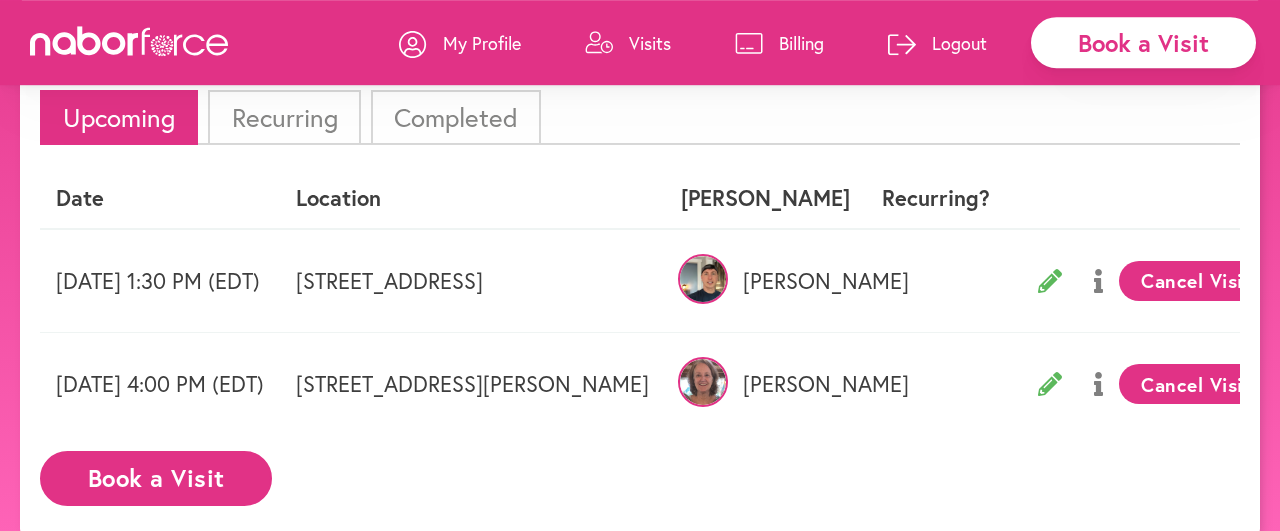 click on "Completed" at bounding box center (456, 117) 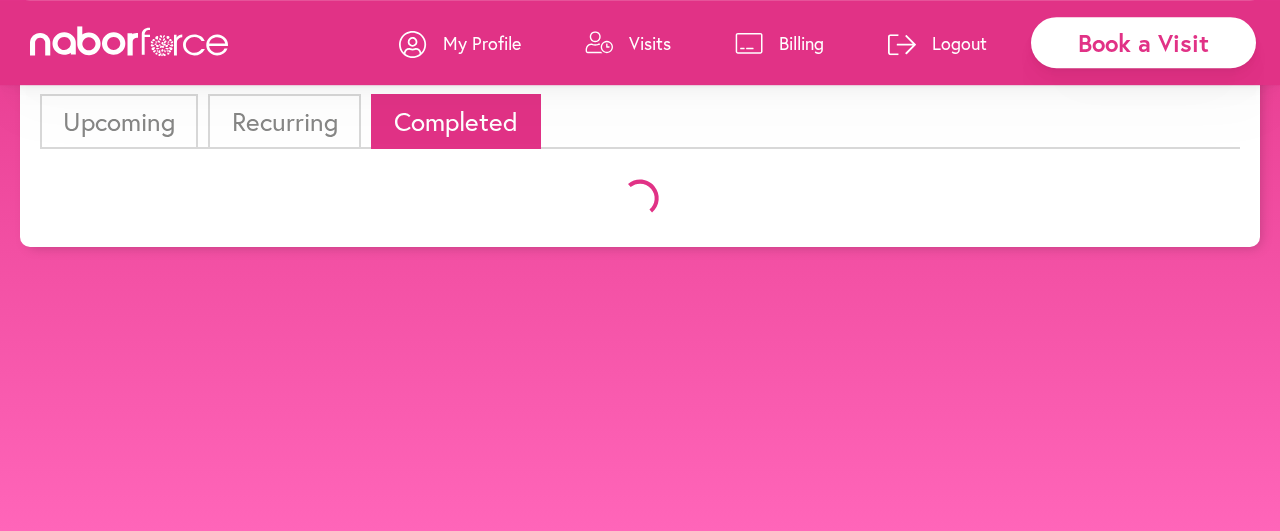 scroll, scrollTop: 125, scrollLeft: 0, axis: vertical 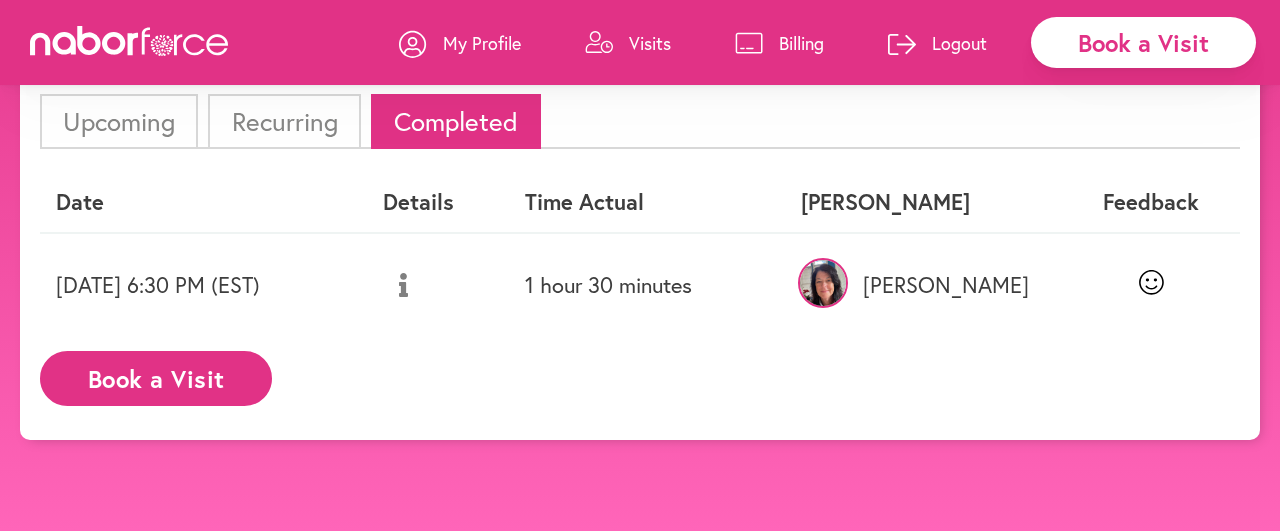 click on "Recurring" at bounding box center (284, 121) 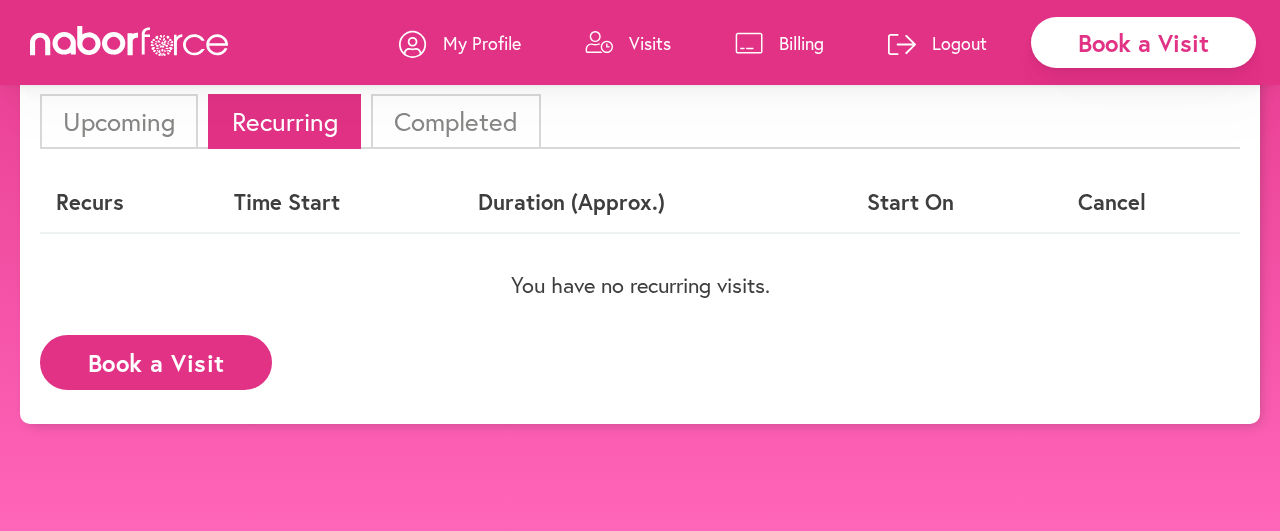click on "Completed" at bounding box center (456, 121) 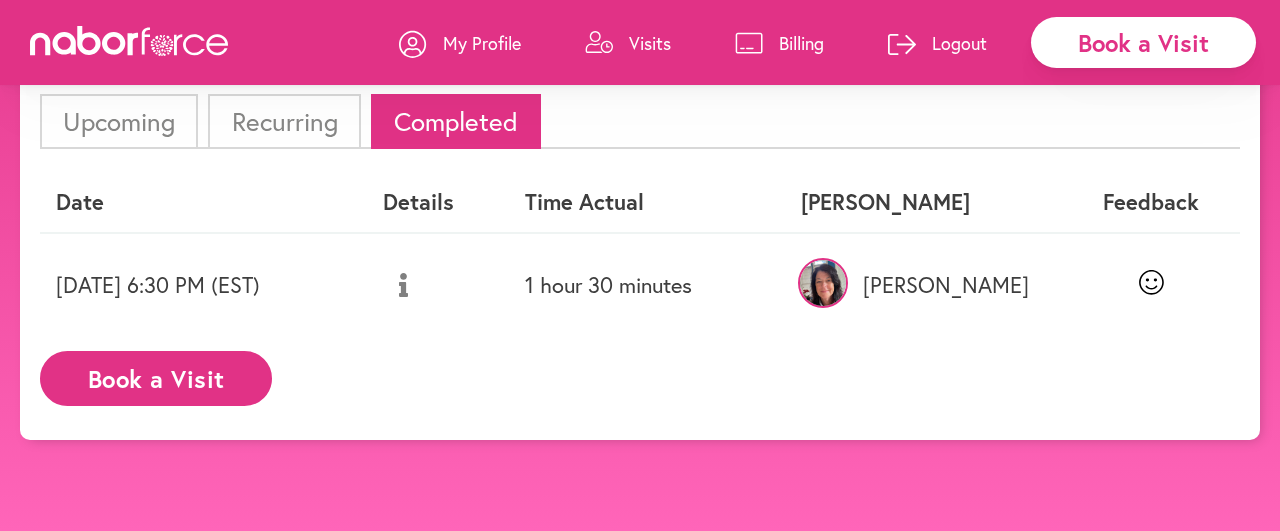 click on "Upcoming" at bounding box center (119, 121) 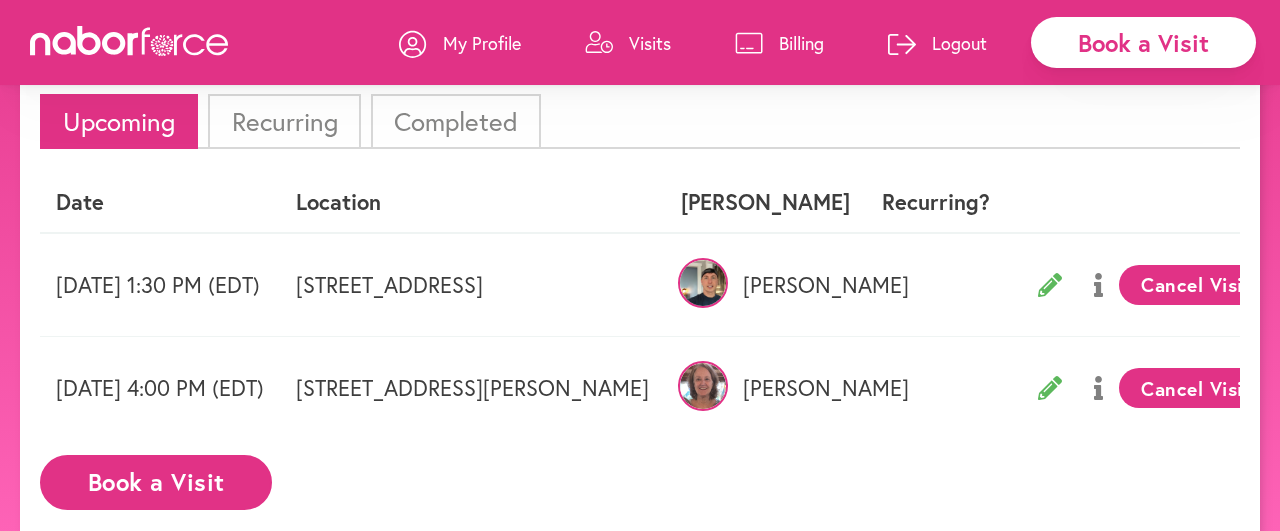 click on "Recurring" at bounding box center (284, 121) 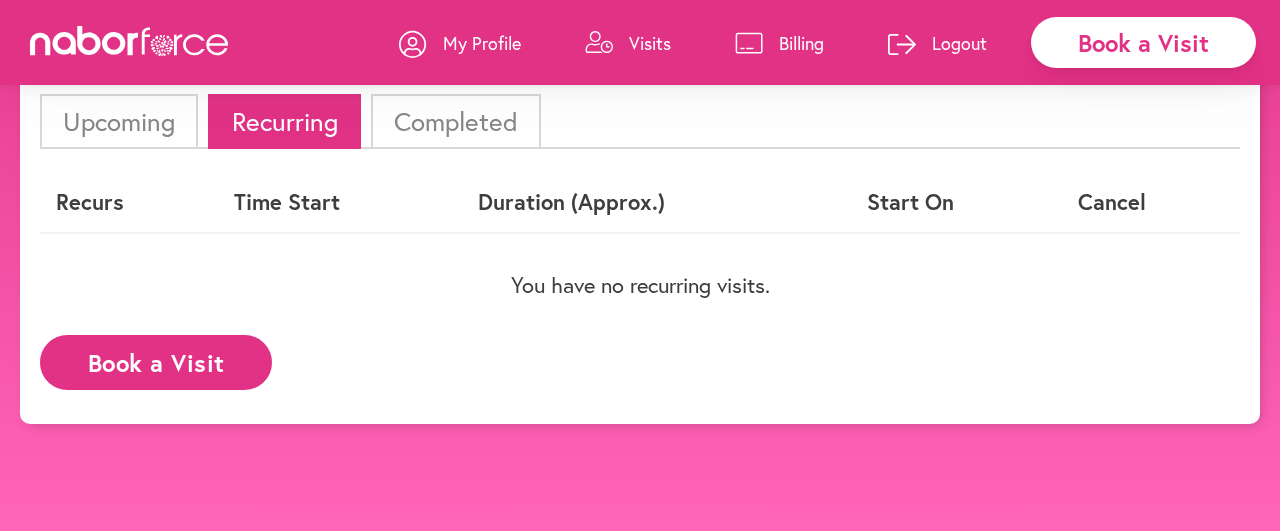 click on "Completed" at bounding box center [456, 121] 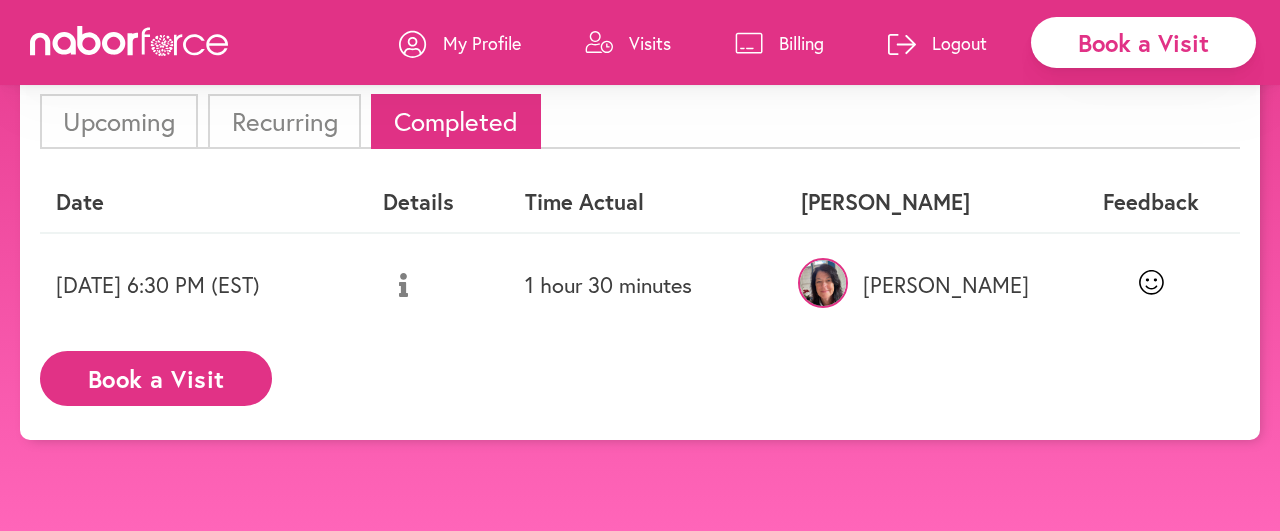 click on "Upcoming" at bounding box center (119, 121) 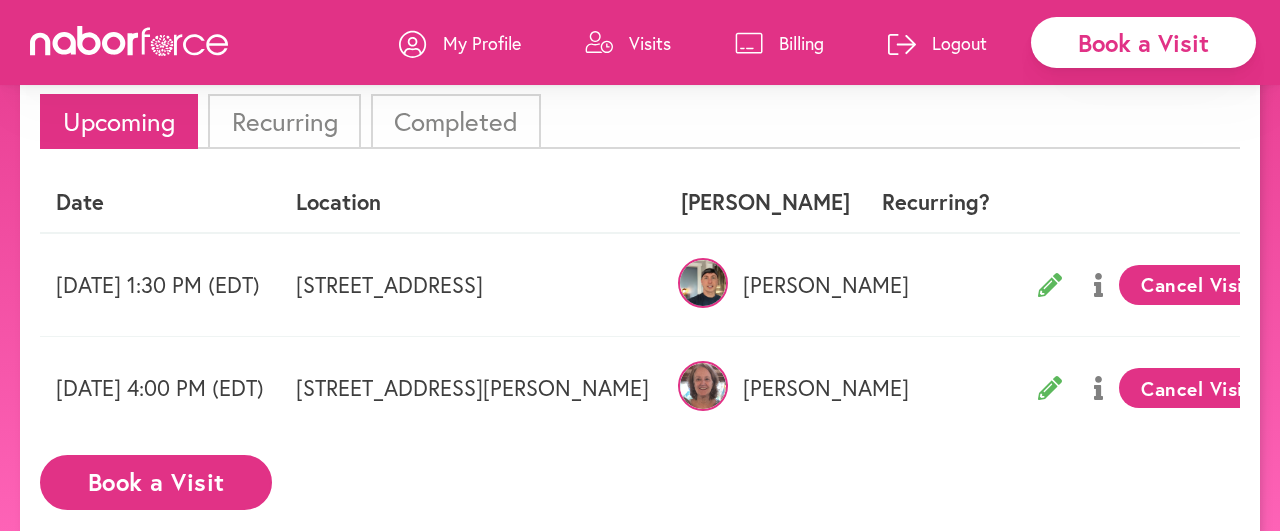 click on "Logout" at bounding box center [937, 43] 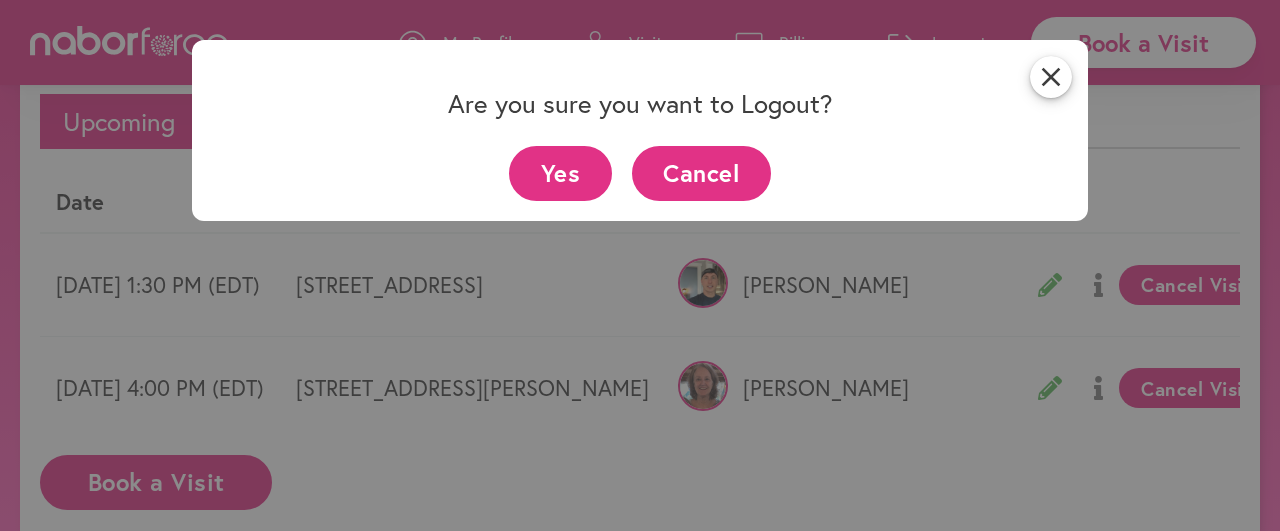 click on "Yes" at bounding box center [560, 173] 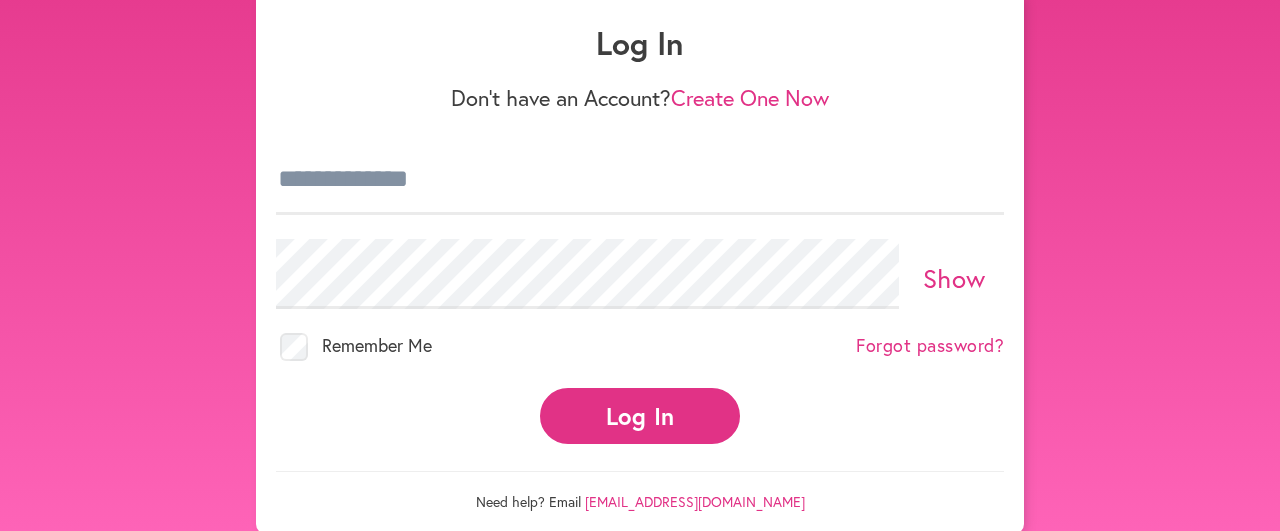 type on "**********" 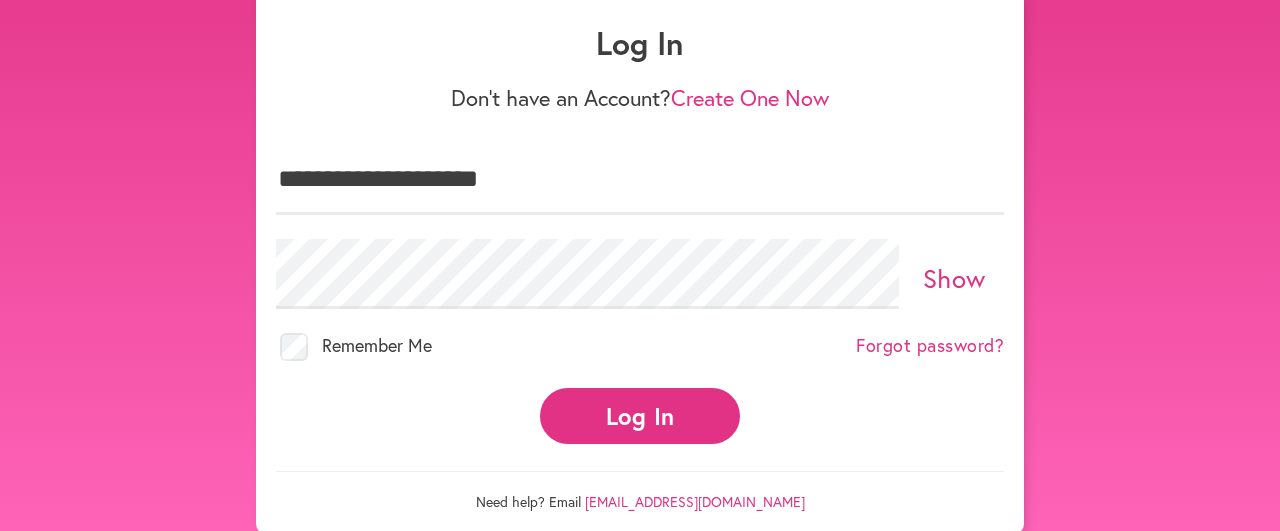 scroll, scrollTop: 0, scrollLeft: 0, axis: both 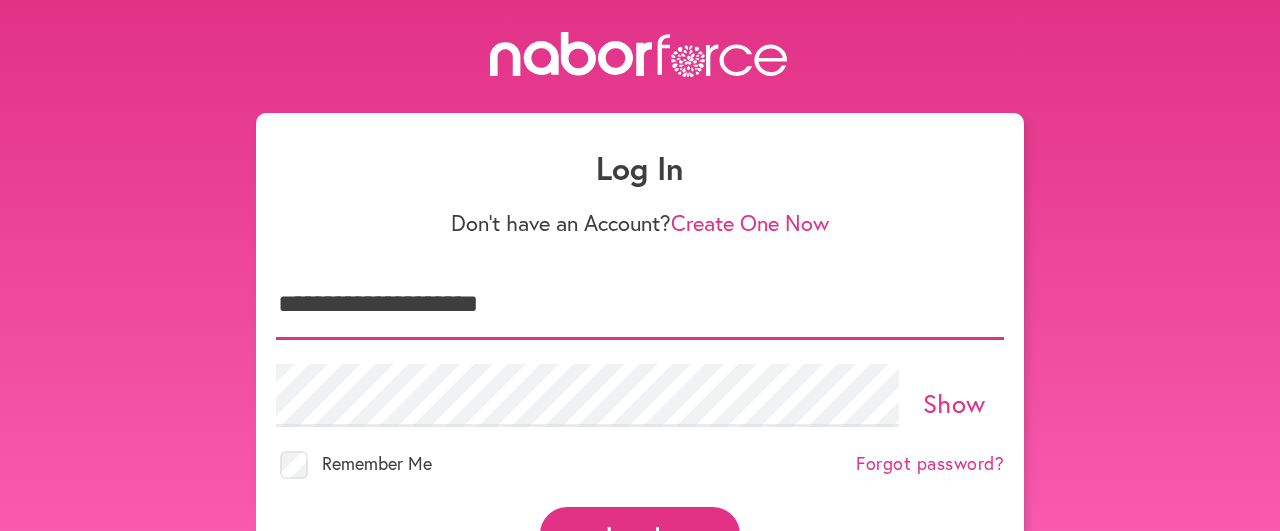 click on "**********" at bounding box center (640, 305) 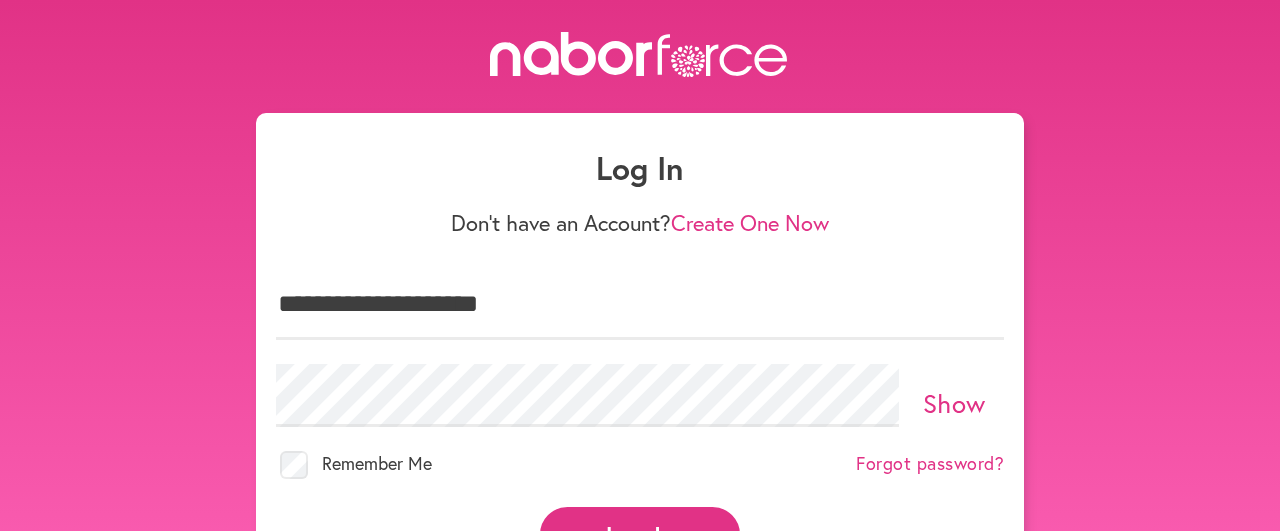click on "Show" at bounding box center (954, 403) 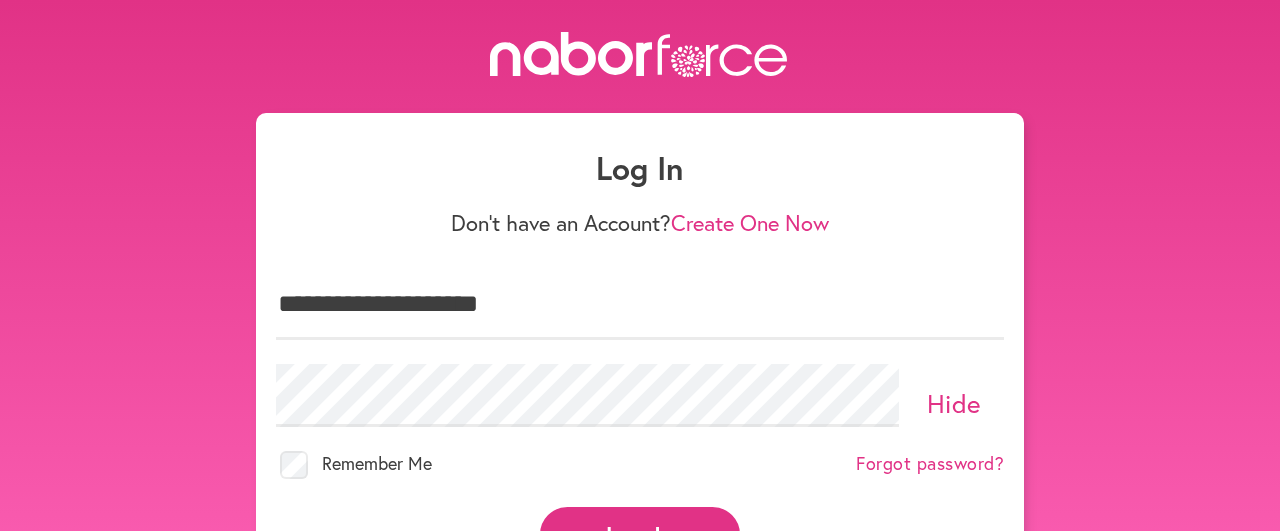 click on "Log In" at bounding box center [640, 534] 